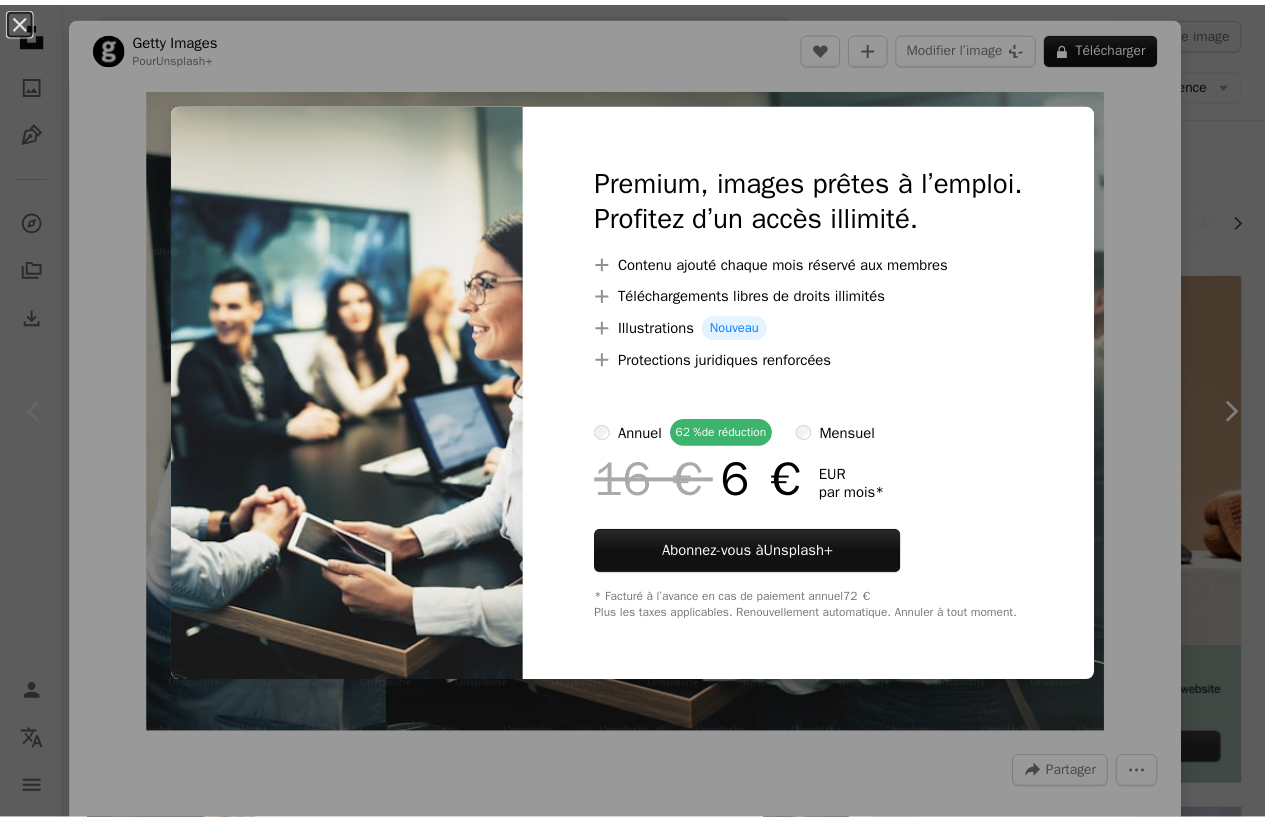 scroll, scrollTop: 0, scrollLeft: 0, axis: both 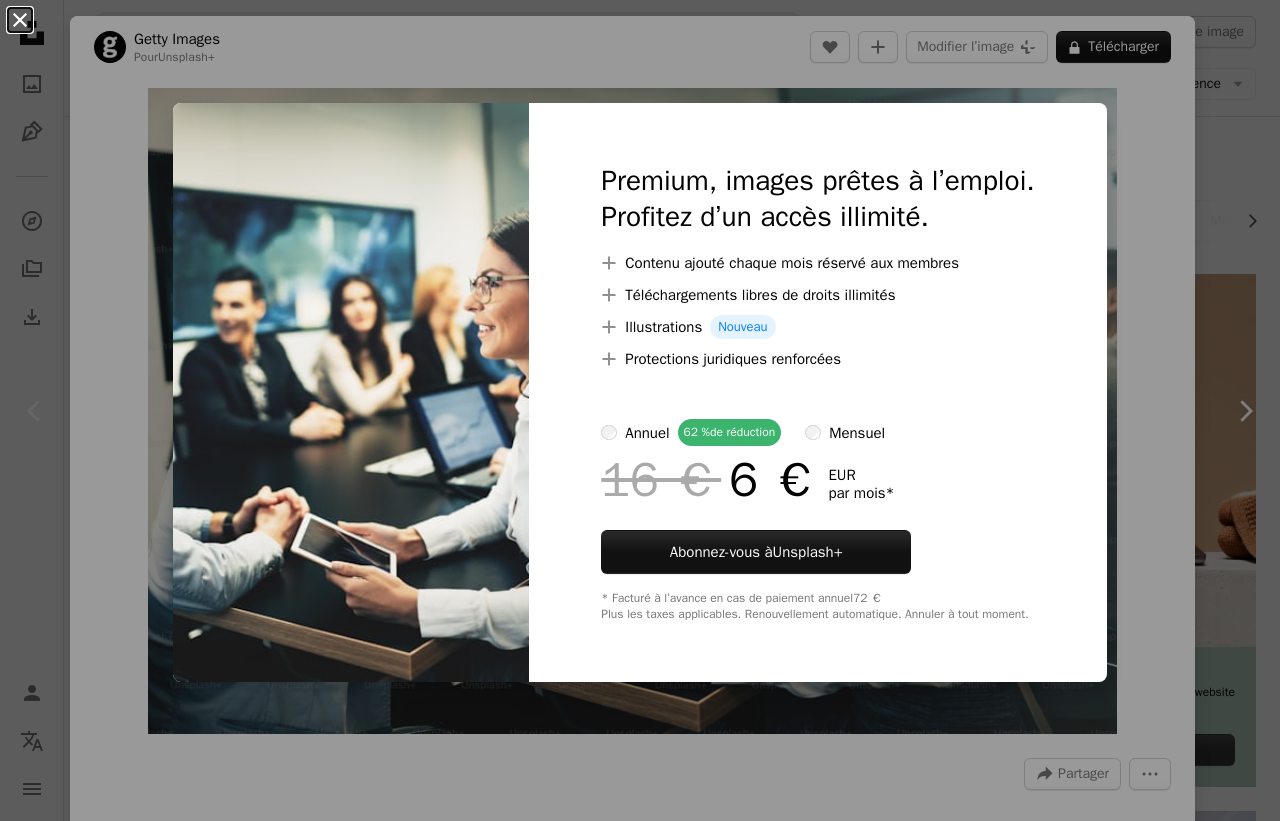 click on "An X shape" at bounding box center (20, 20) 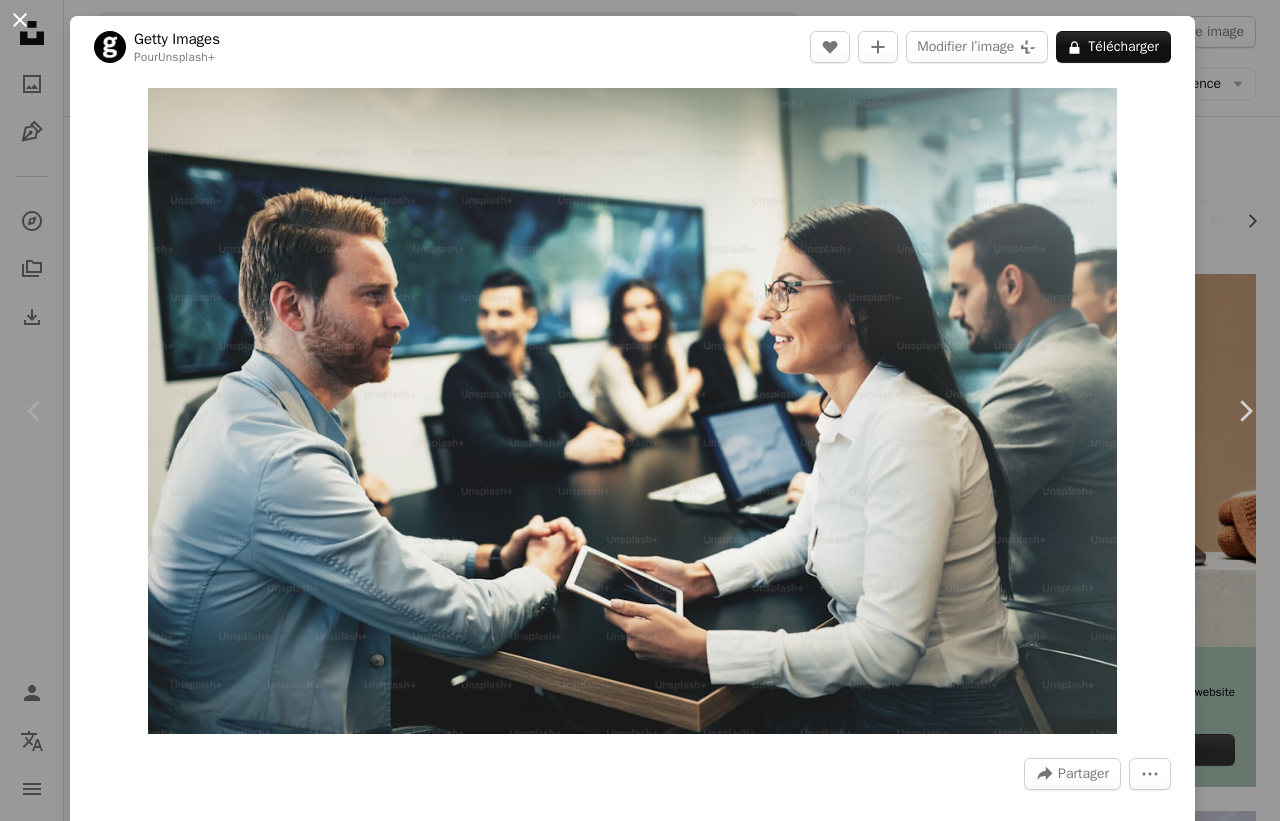 click on "An X shape" at bounding box center (20, 20) 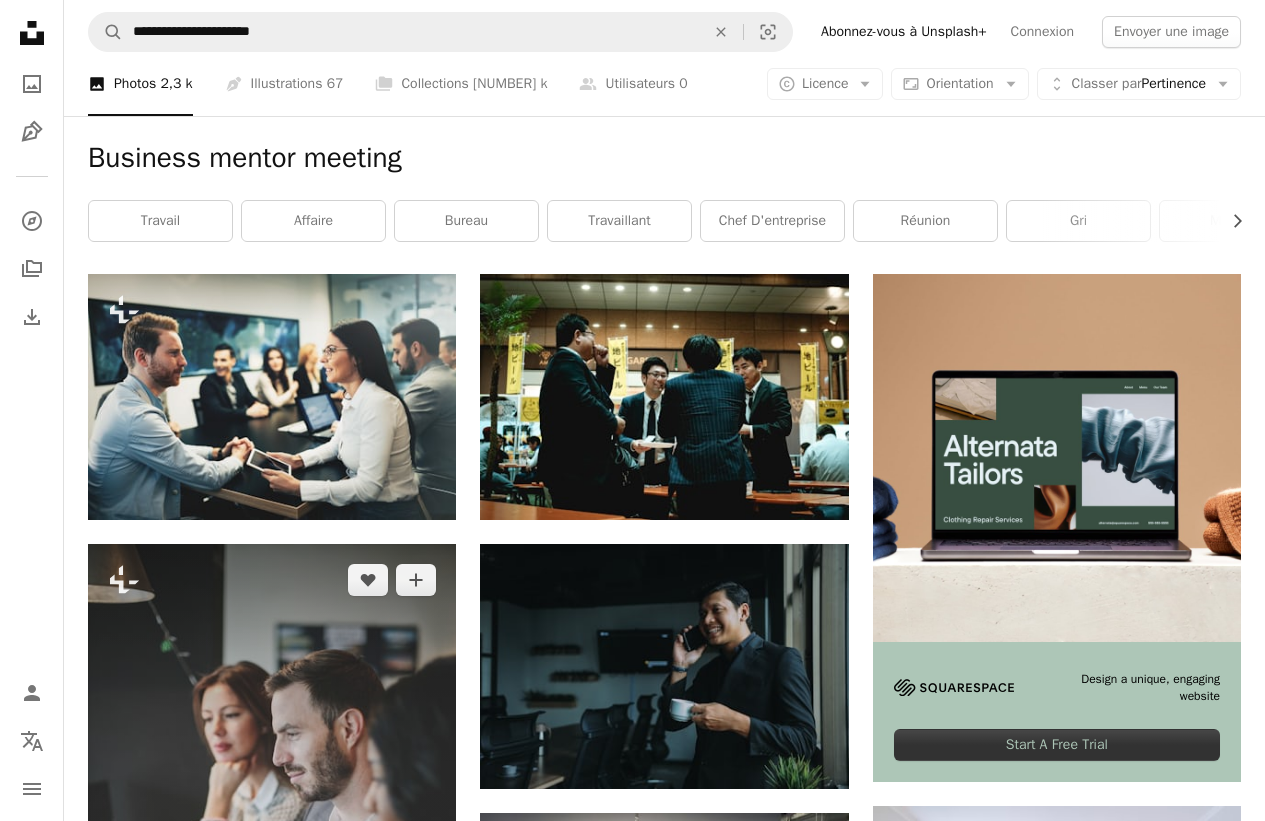 click at bounding box center (272, 820) 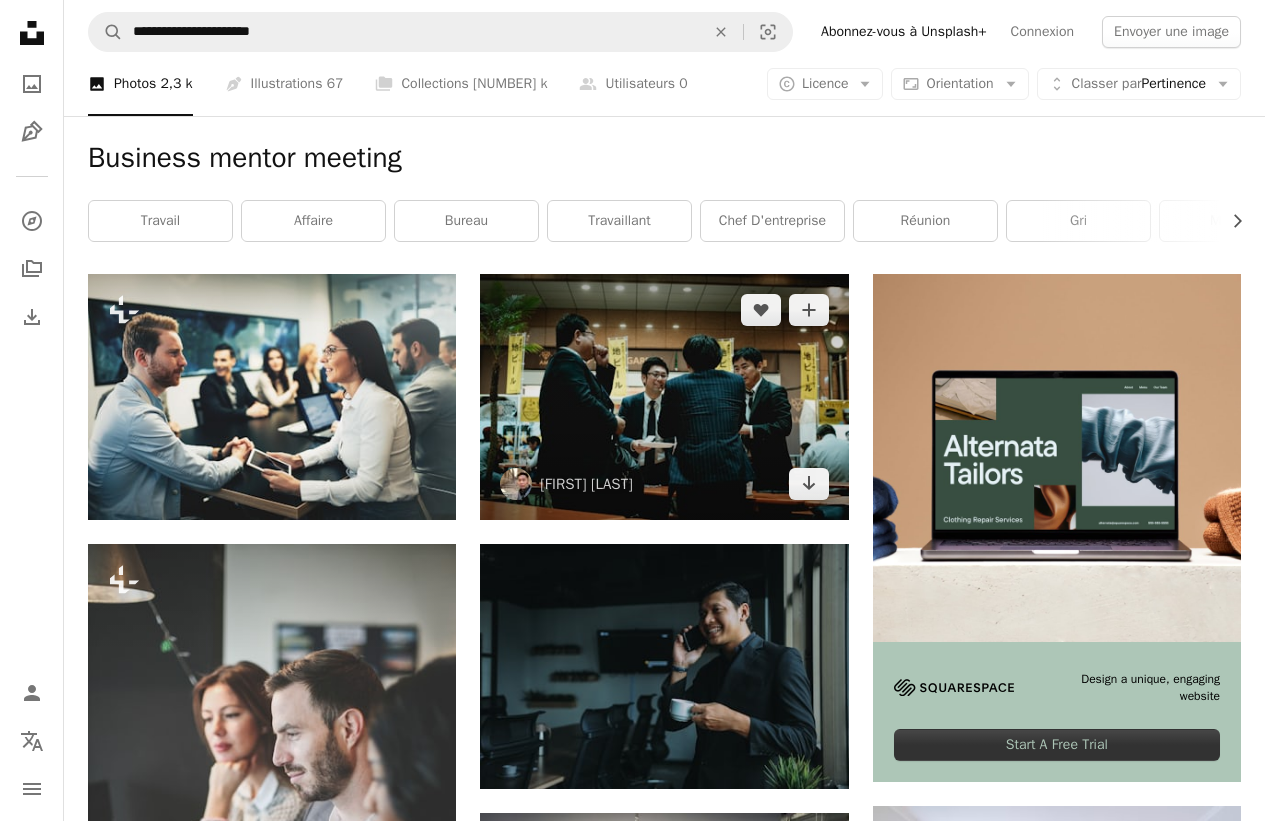 click at bounding box center [664, 397] 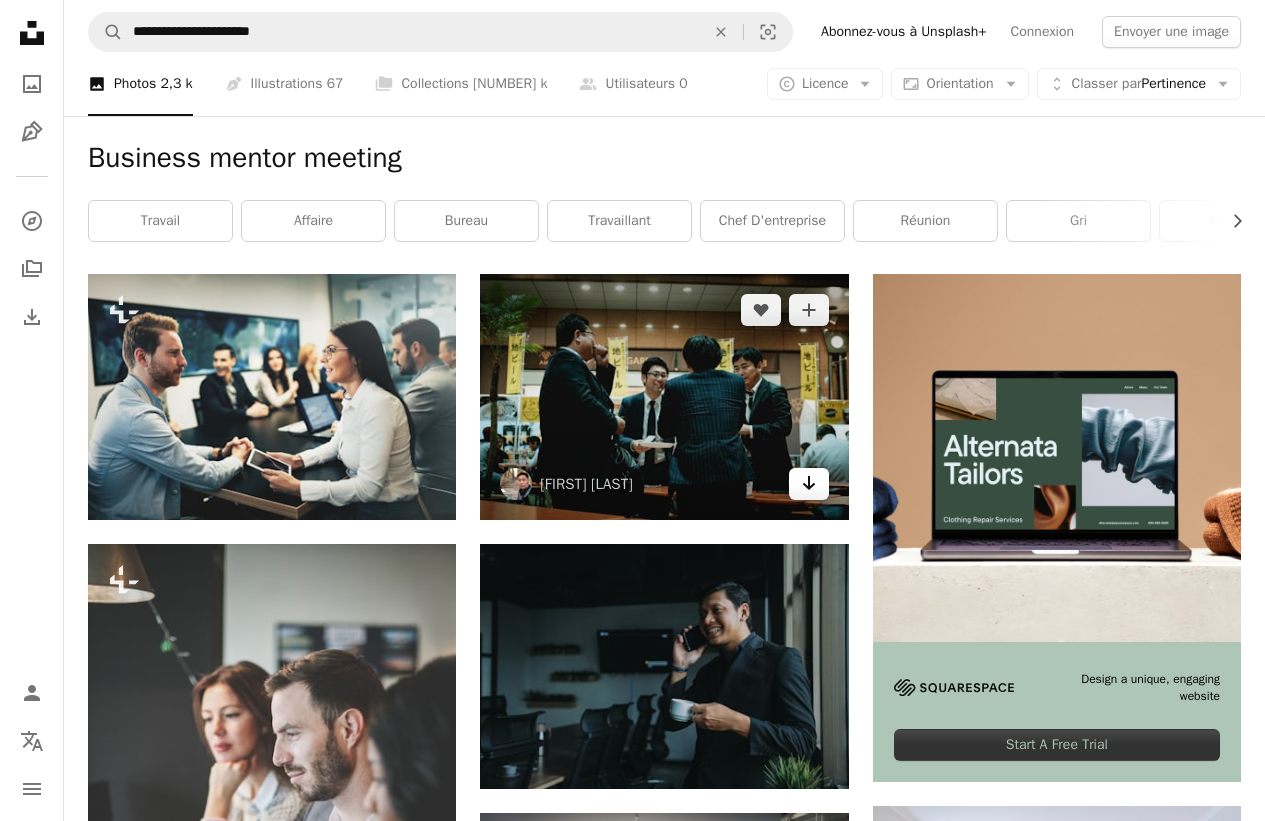click on "Arrow pointing down" at bounding box center [809, 484] 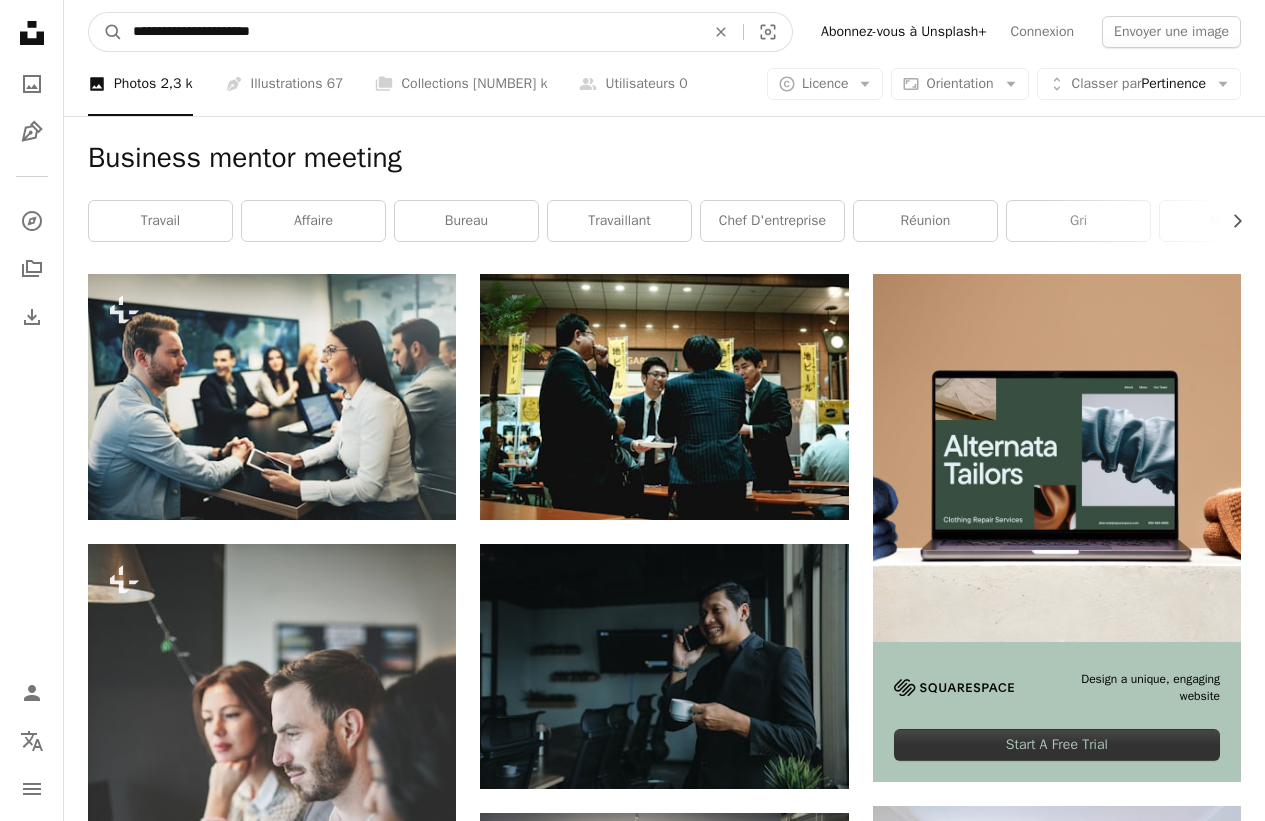 click on "**********" at bounding box center (411, 32) 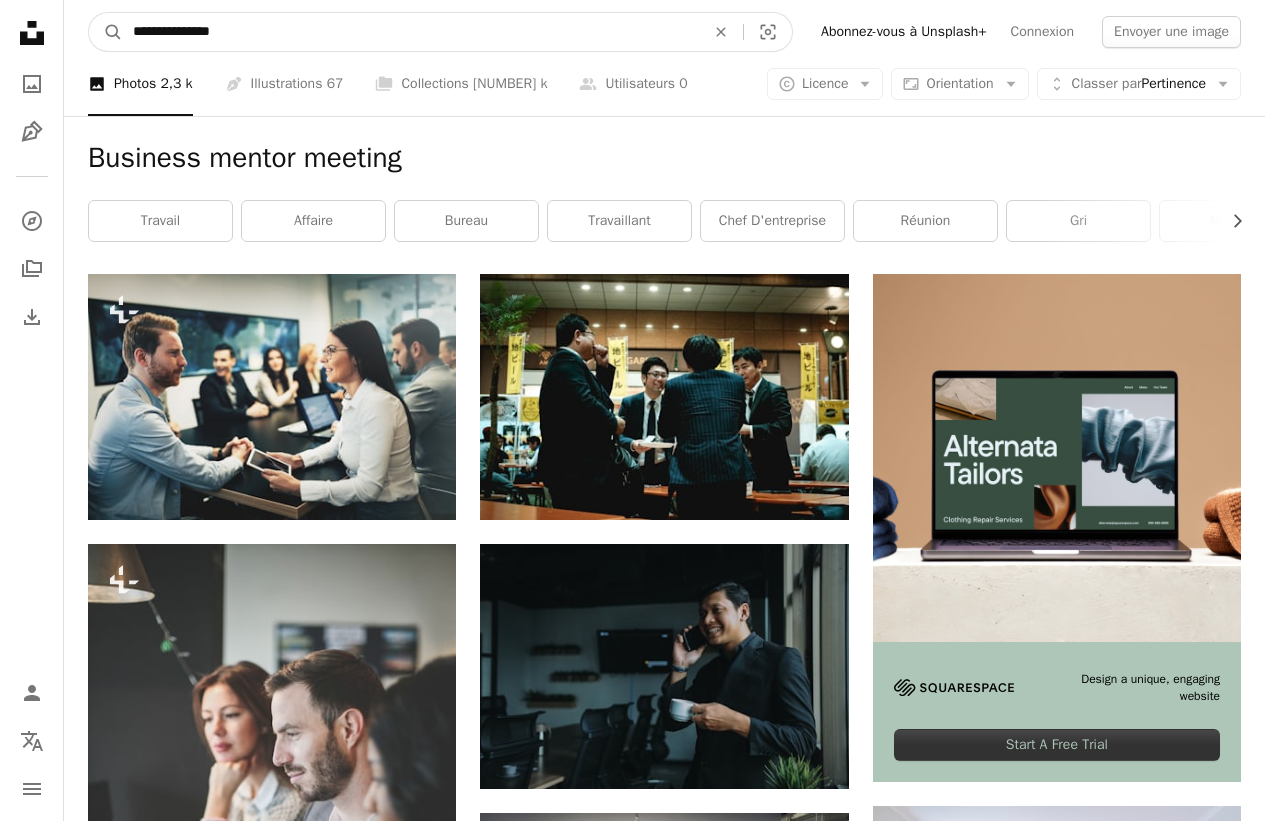 type on "**********" 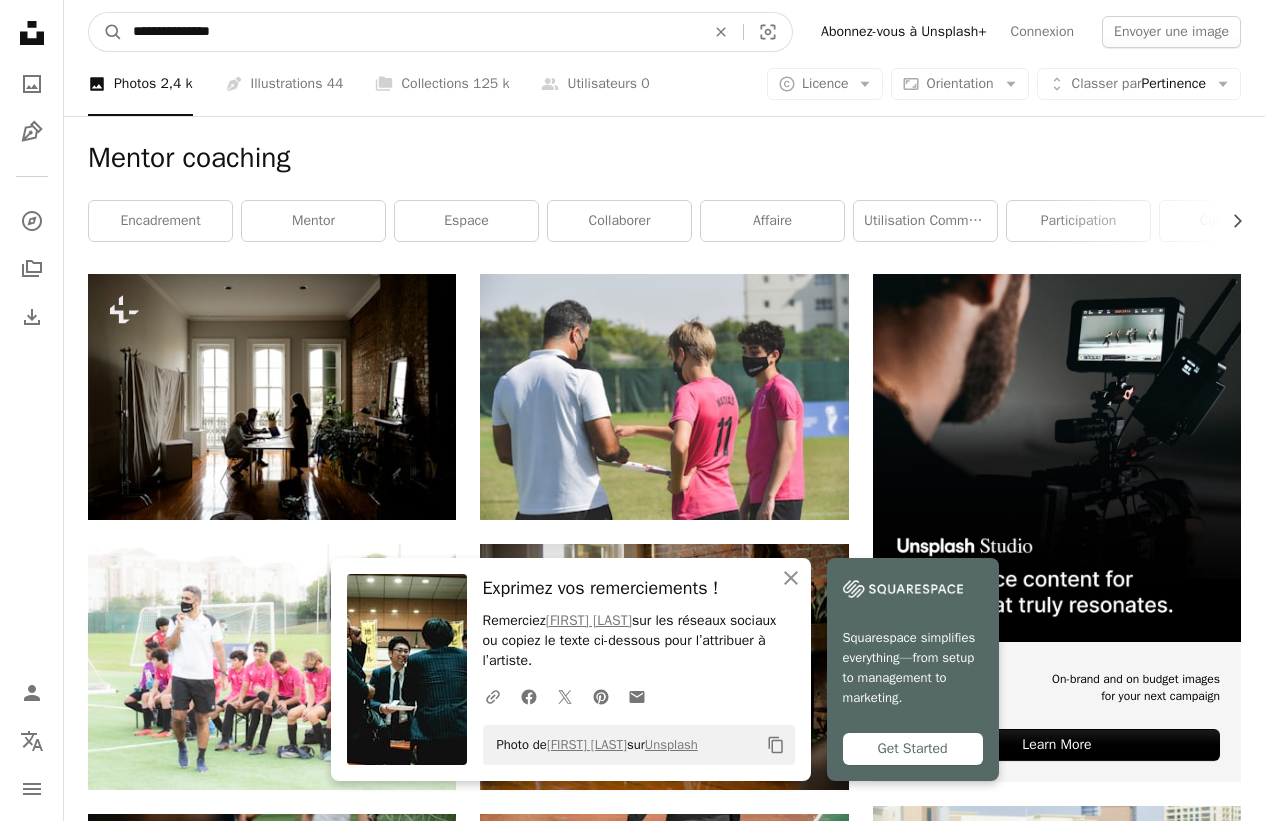 click on "**********" at bounding box center [411, 32] 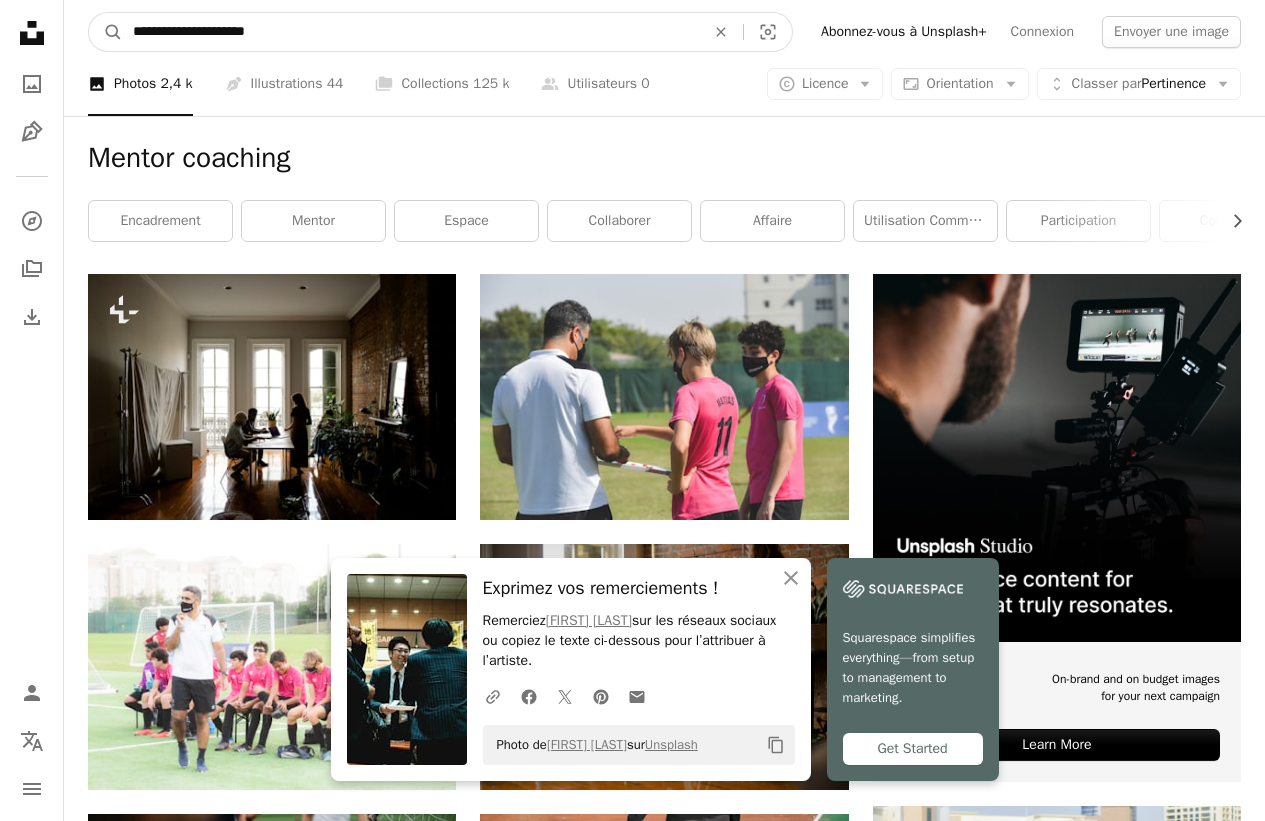 type on "**********" 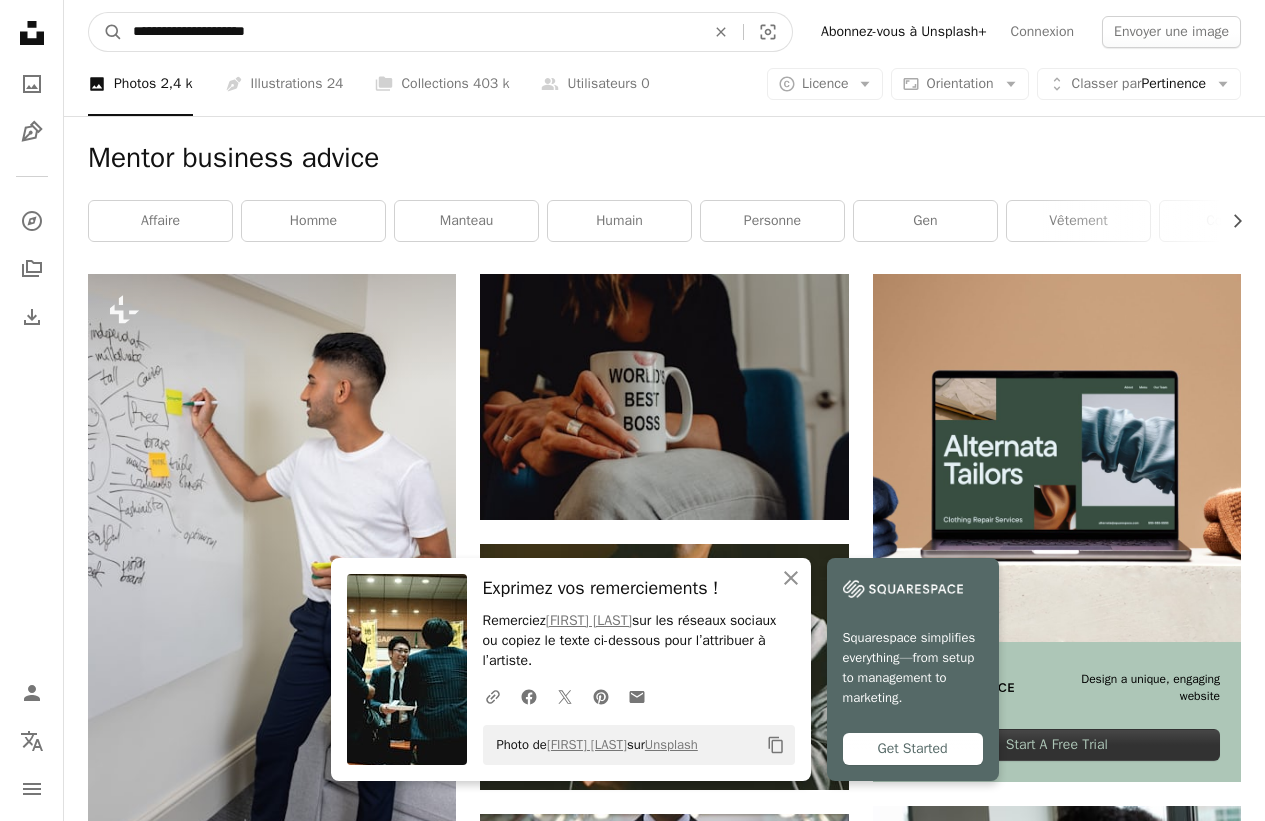 click on "**********" at bounding box center [411, 32] 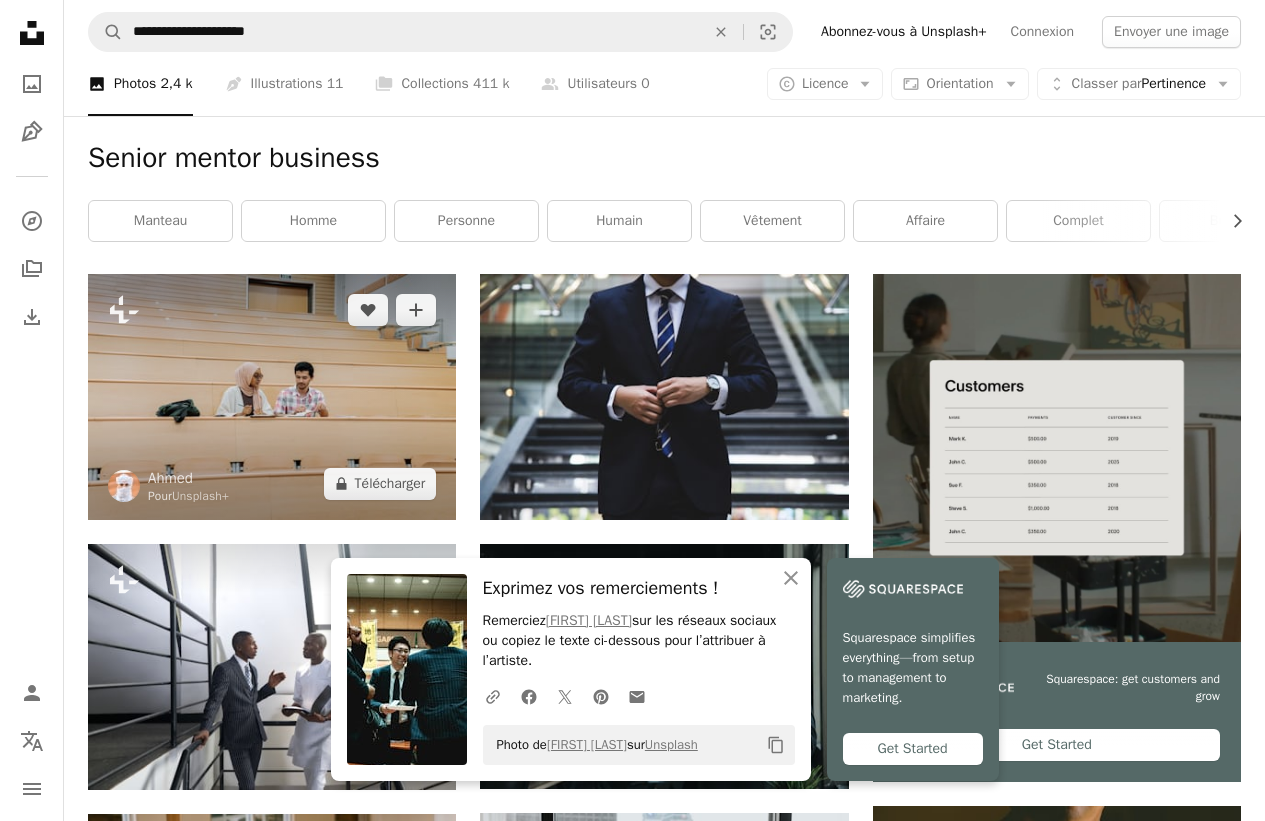 click at bounding box center (272, 397) 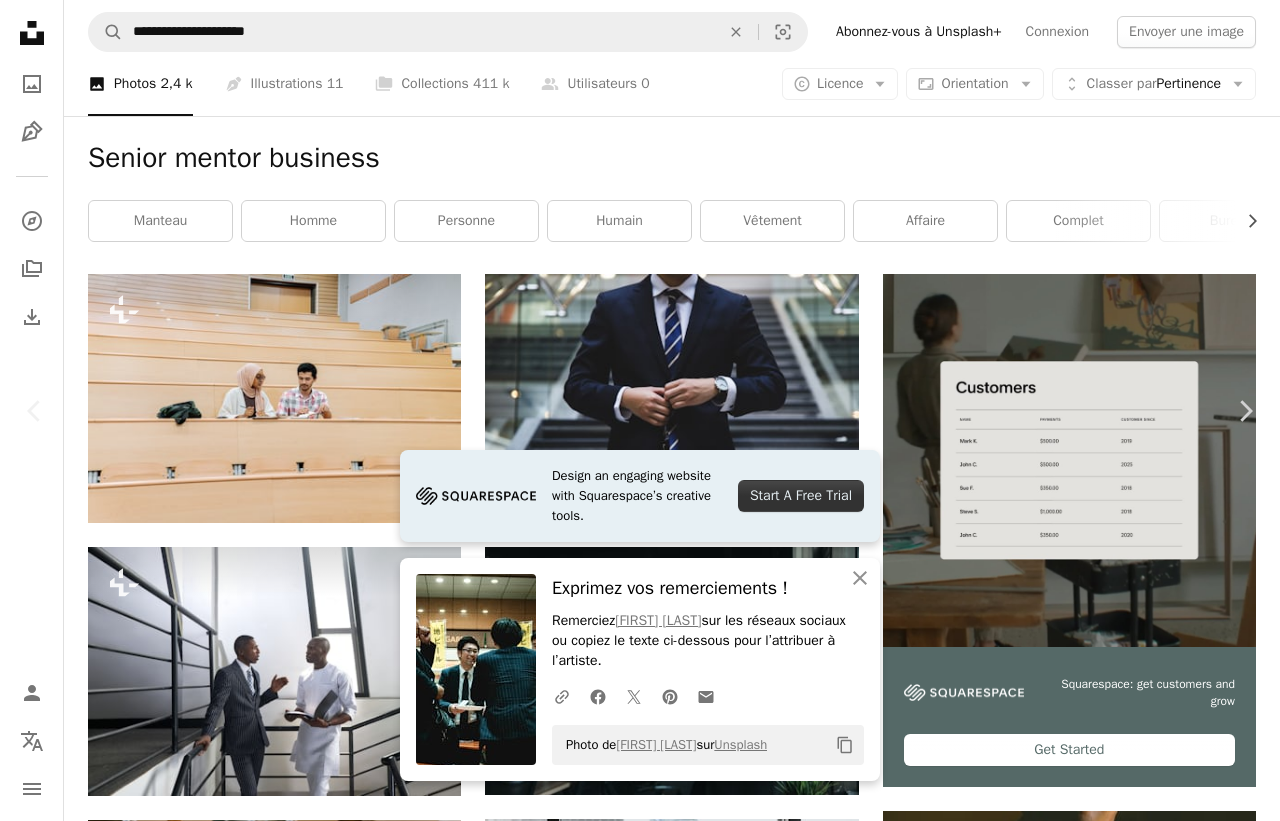 click on "An X shape" at bounding box center (20, 20) 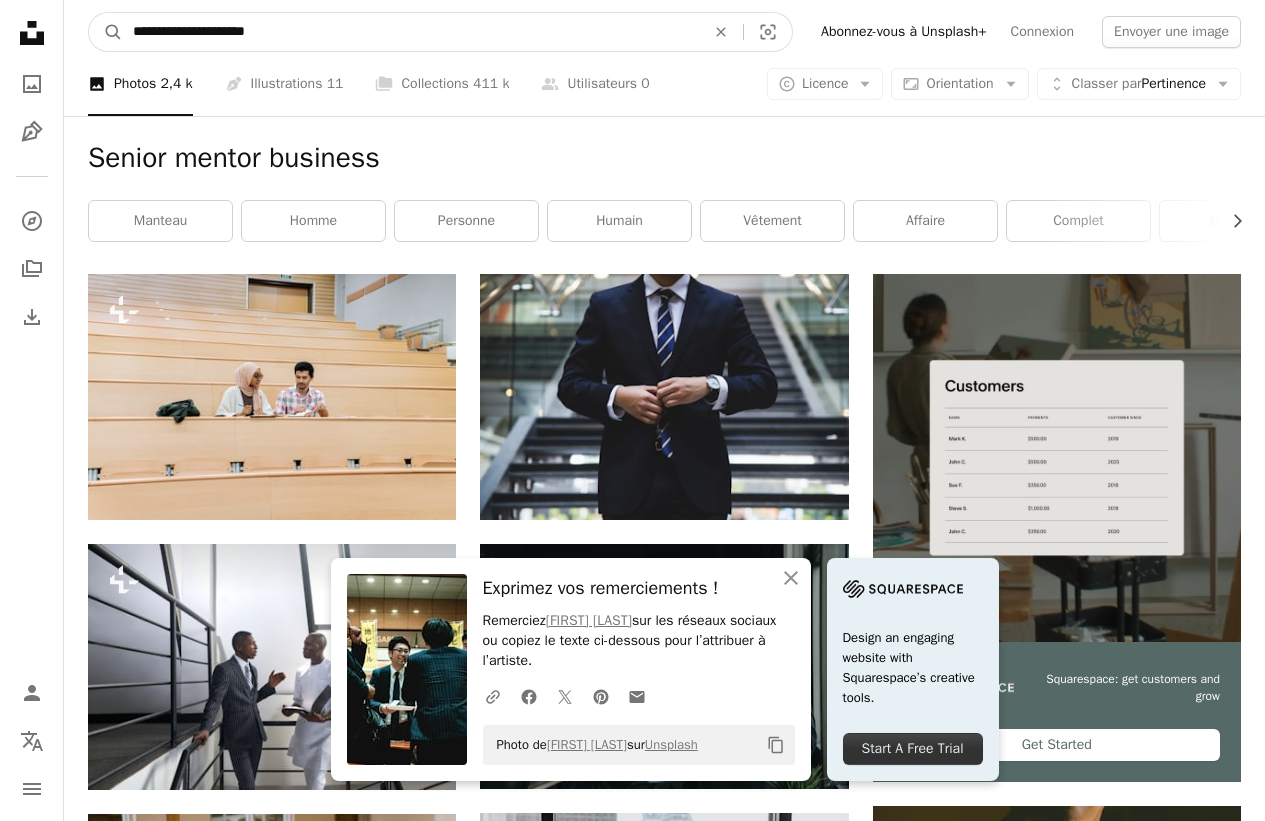 click on "**********" at bounding box center [411, 32] 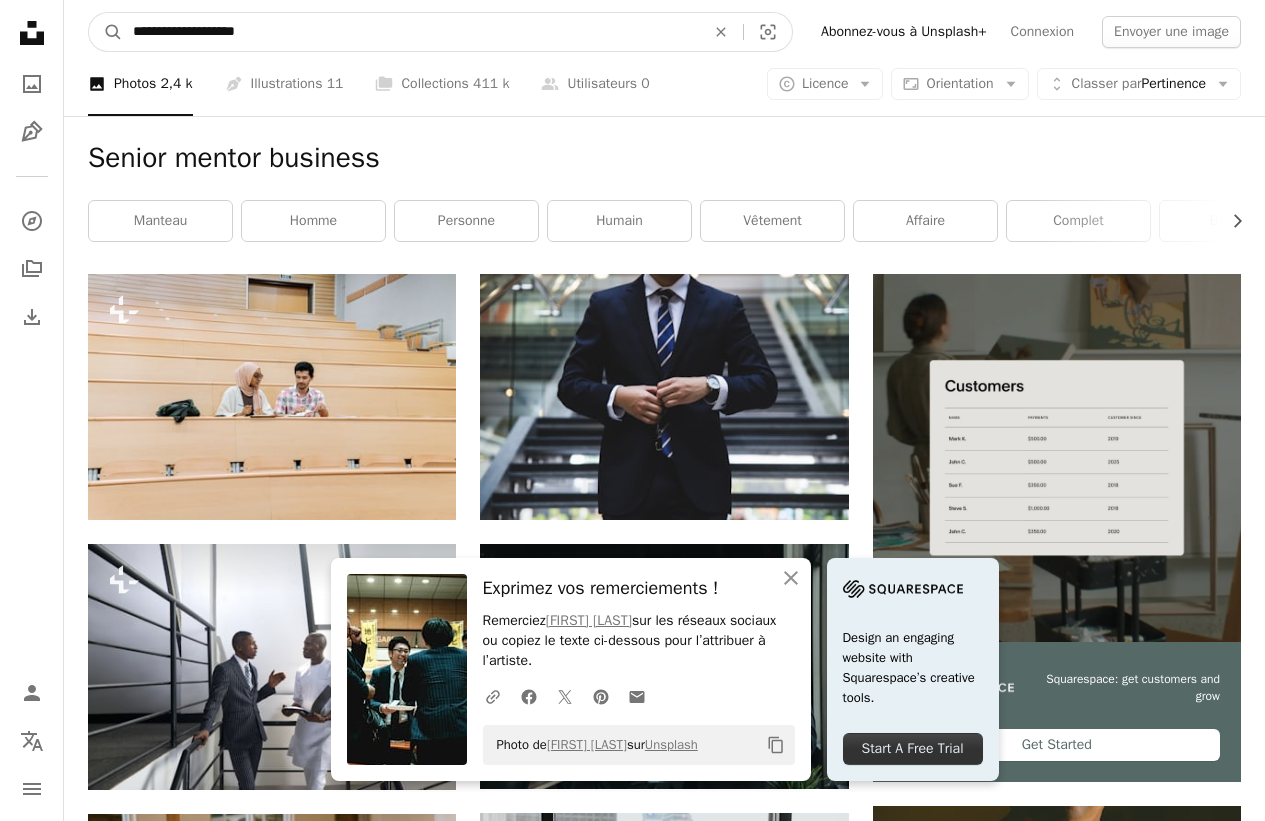 type on "**********" 